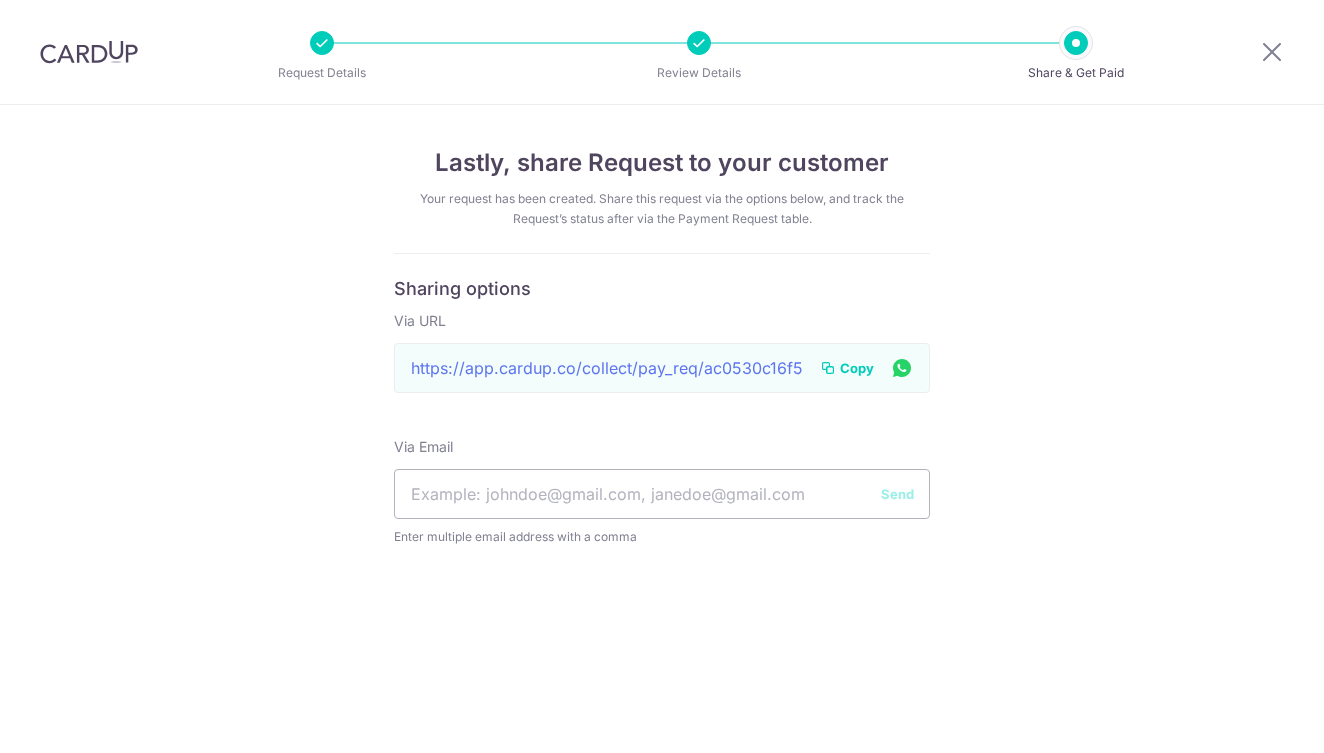 scroll, scrollTop: 0, scrollLeft: 0, axis: both 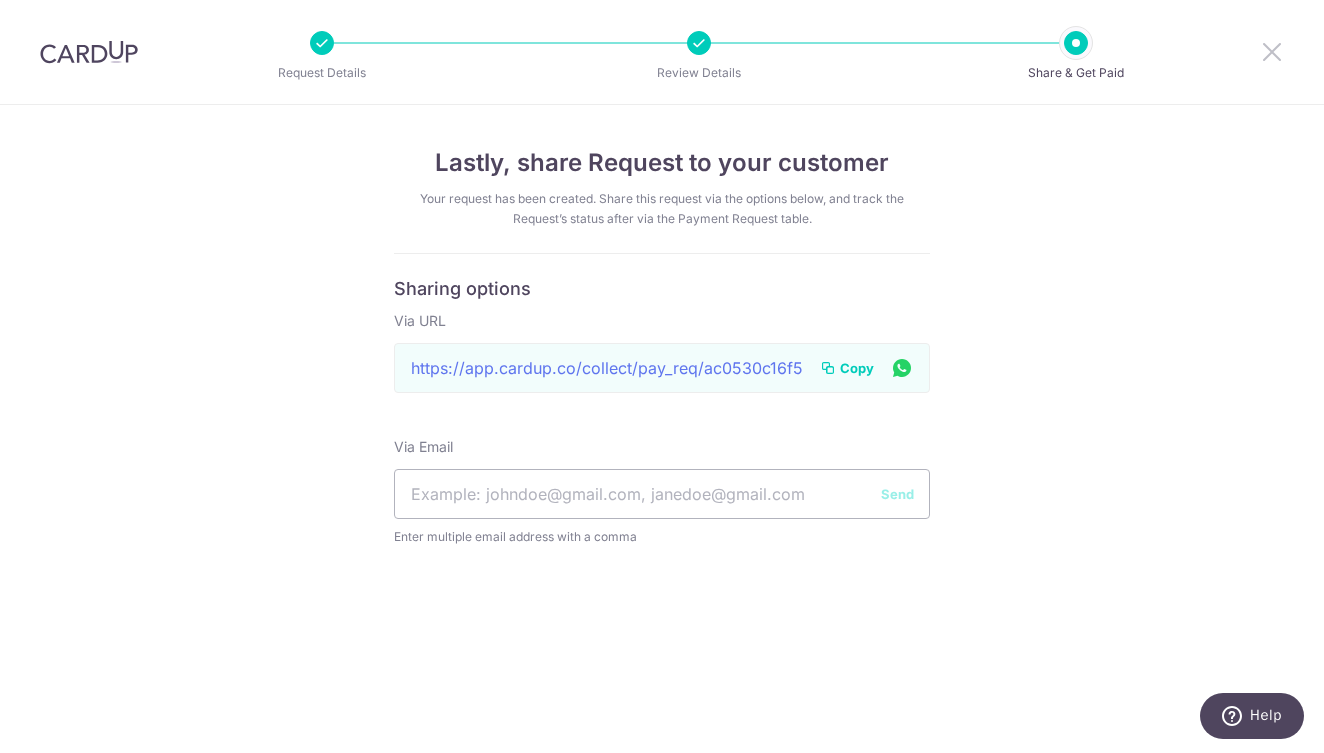 click at bounding box center [1272, 51] 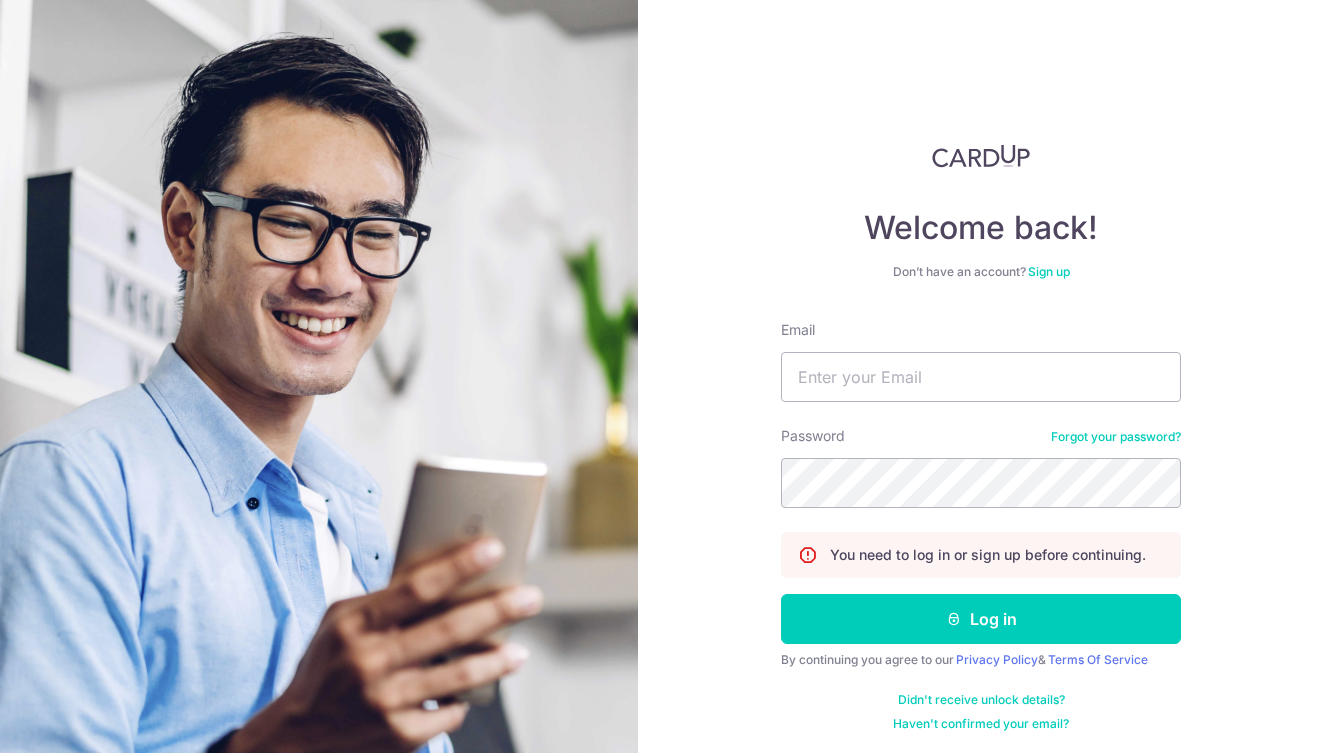 scroll, scrollTop: 0, scrollLeft: 0, axis: both 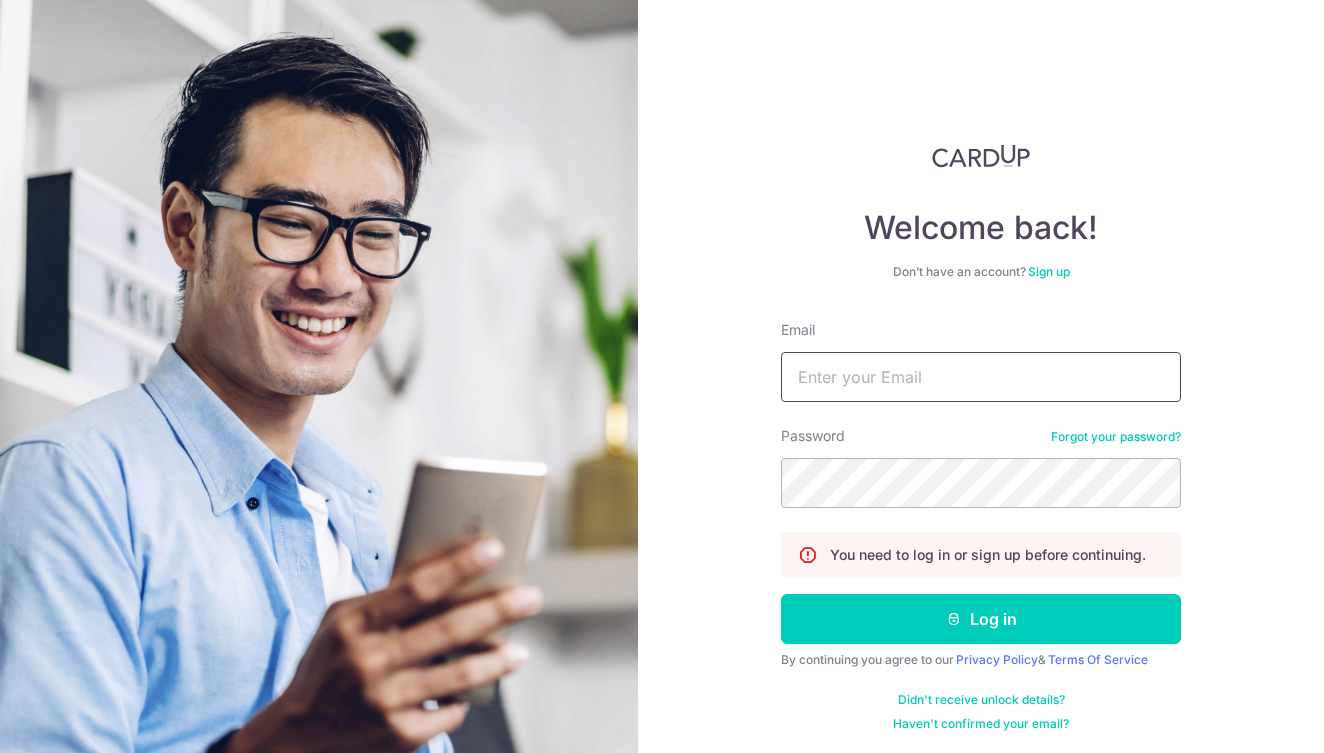 type on "drmenka@nutranourish.com" 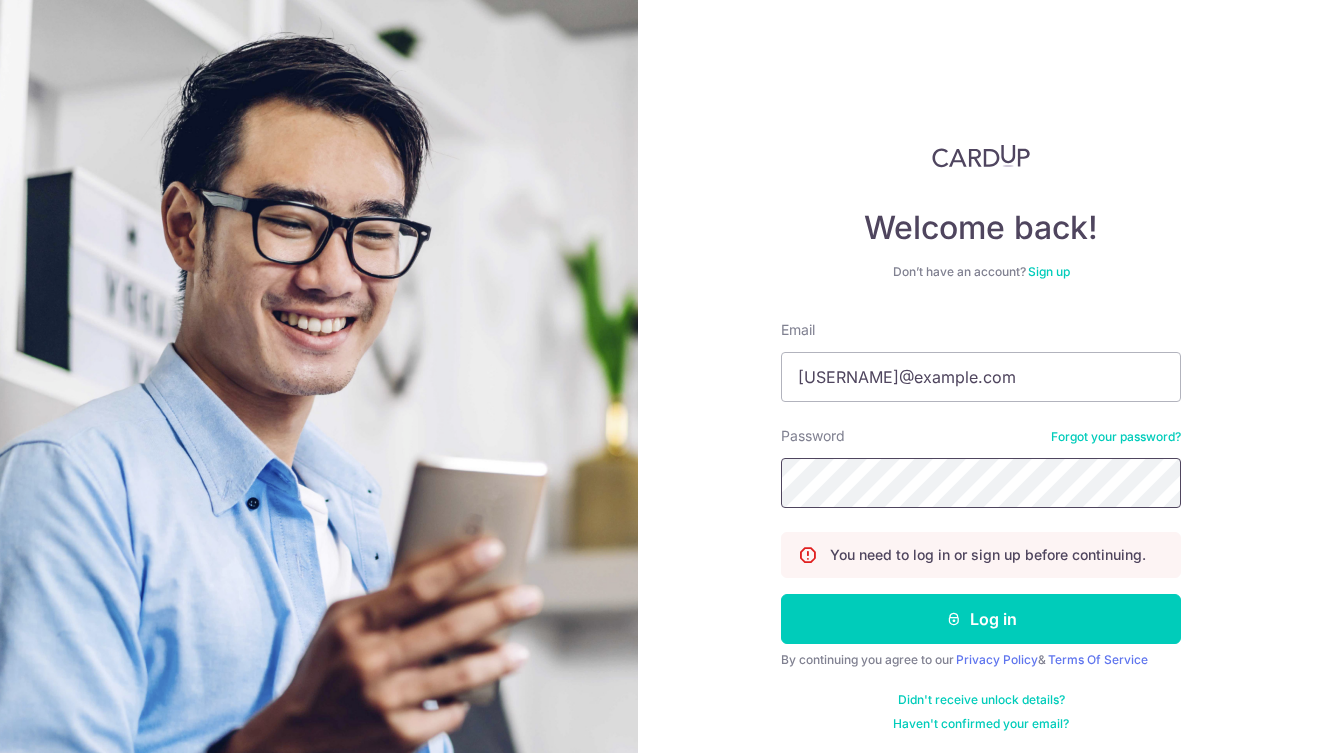 click on "Log in" at bounding box center (981, 619) 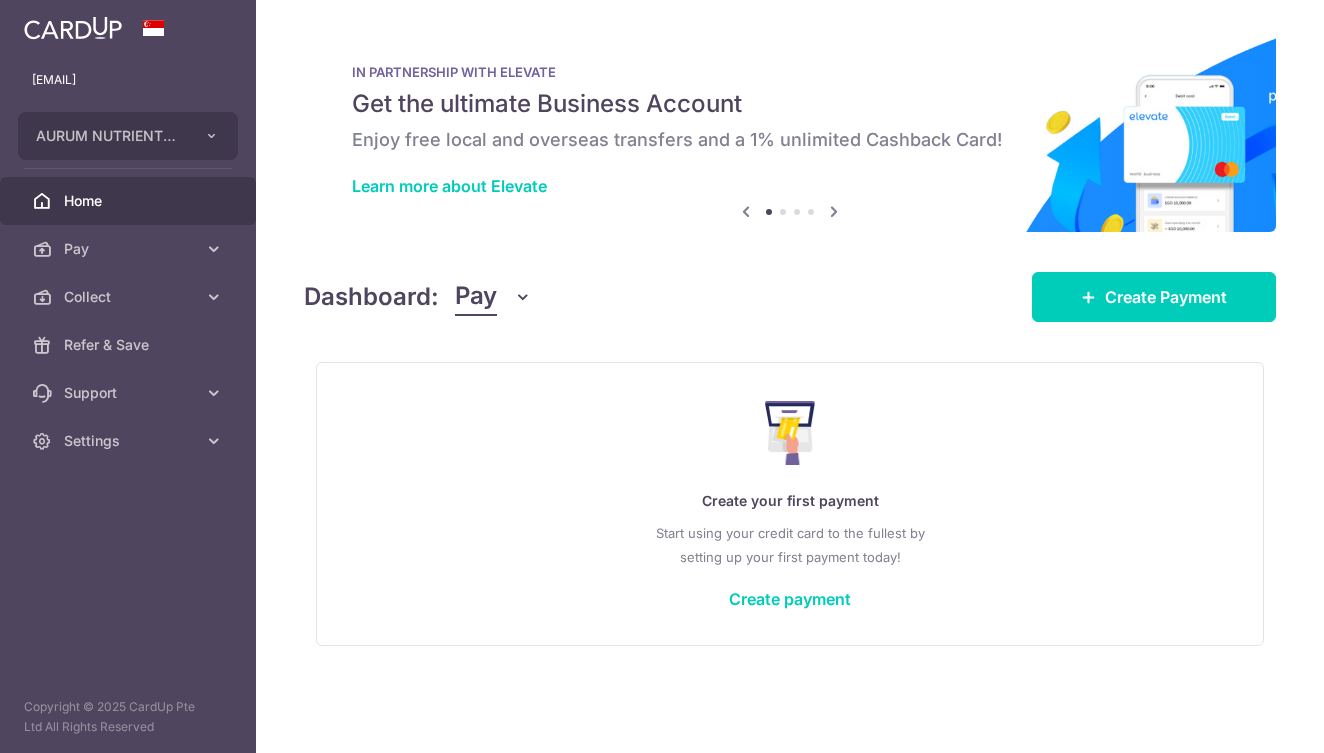 scroll, scrollTop: 0, scrollLeft: 0, axis: both 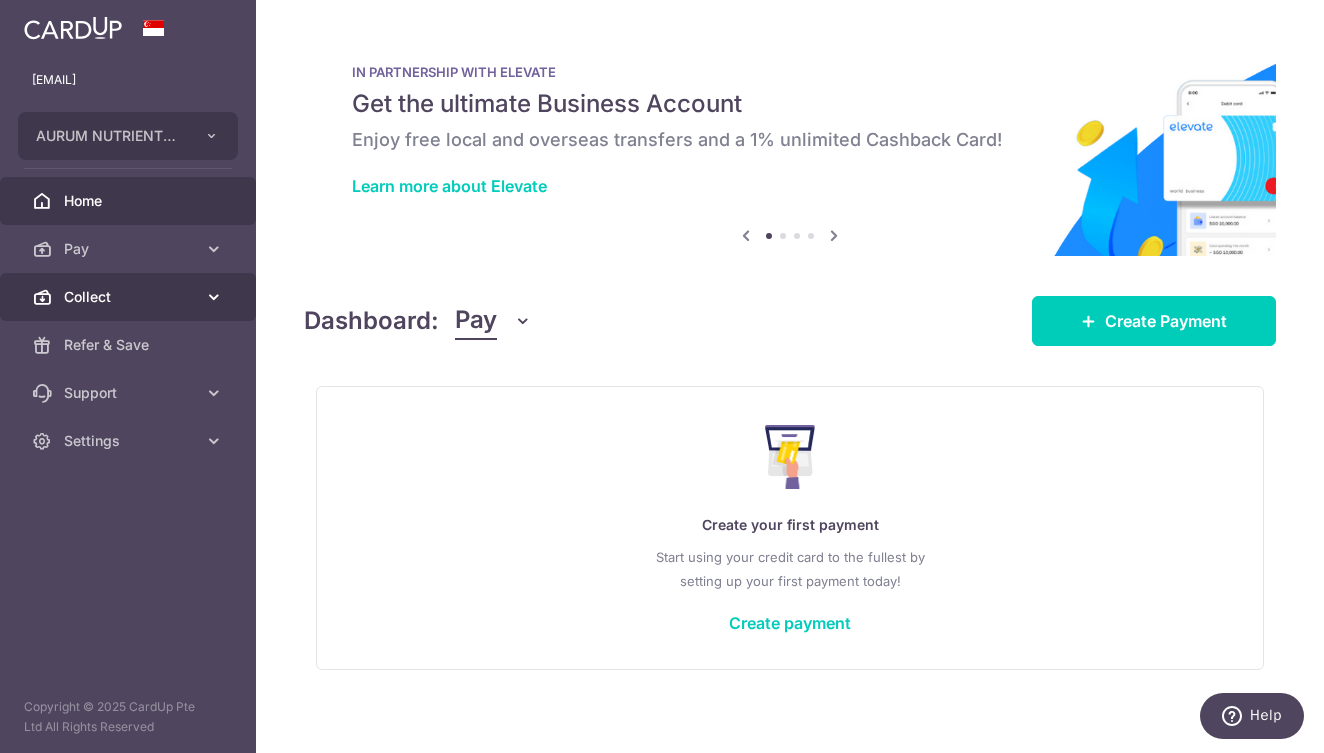 click on "Collect" at bounding box center (130, 297) 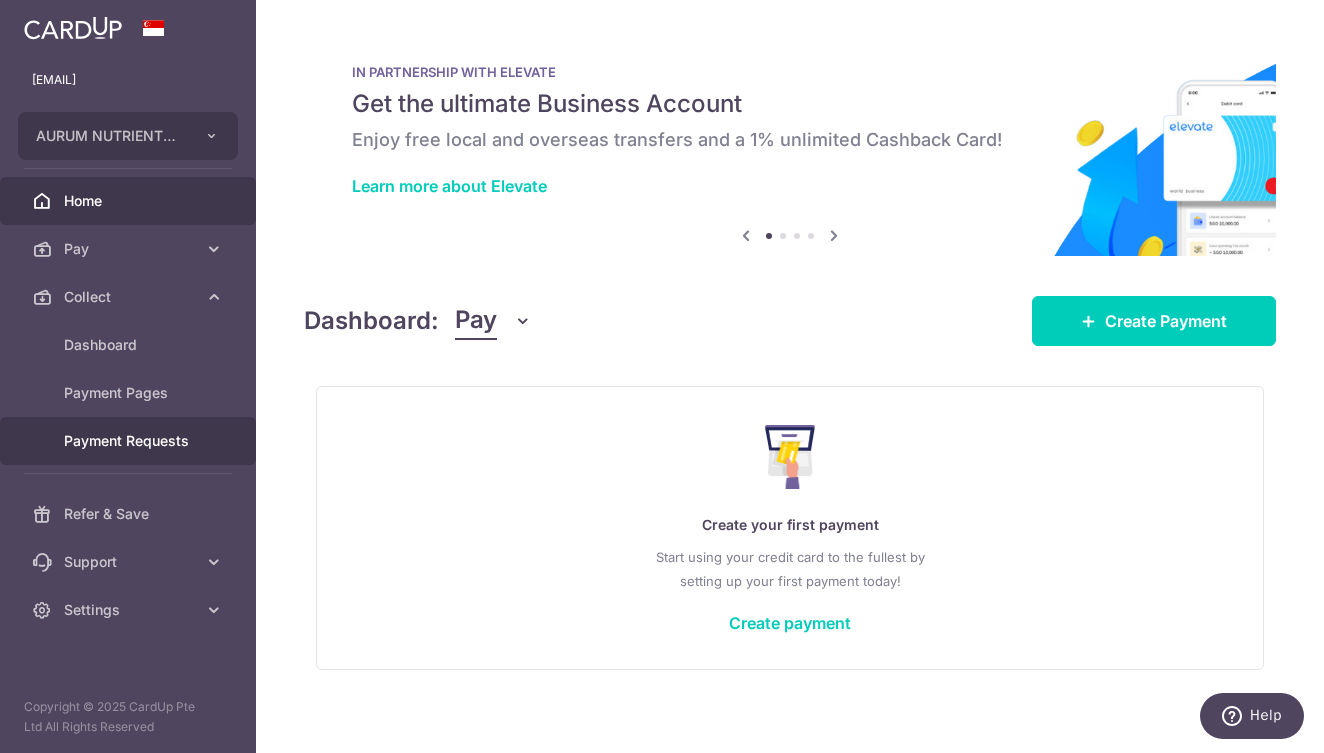 click on "Payment Requests" at bounding box center (130, 441) 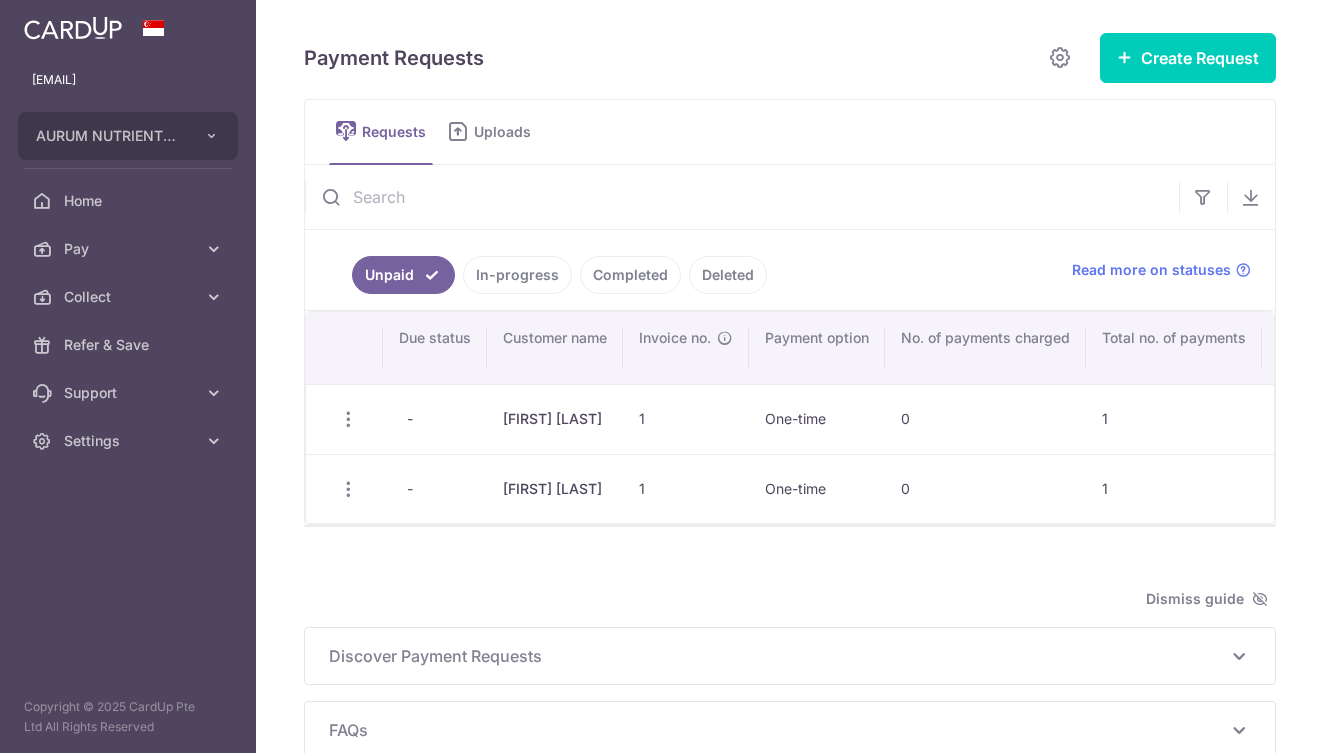 scroll, scrollTop: 0, scrollLeft: 0, axis: both 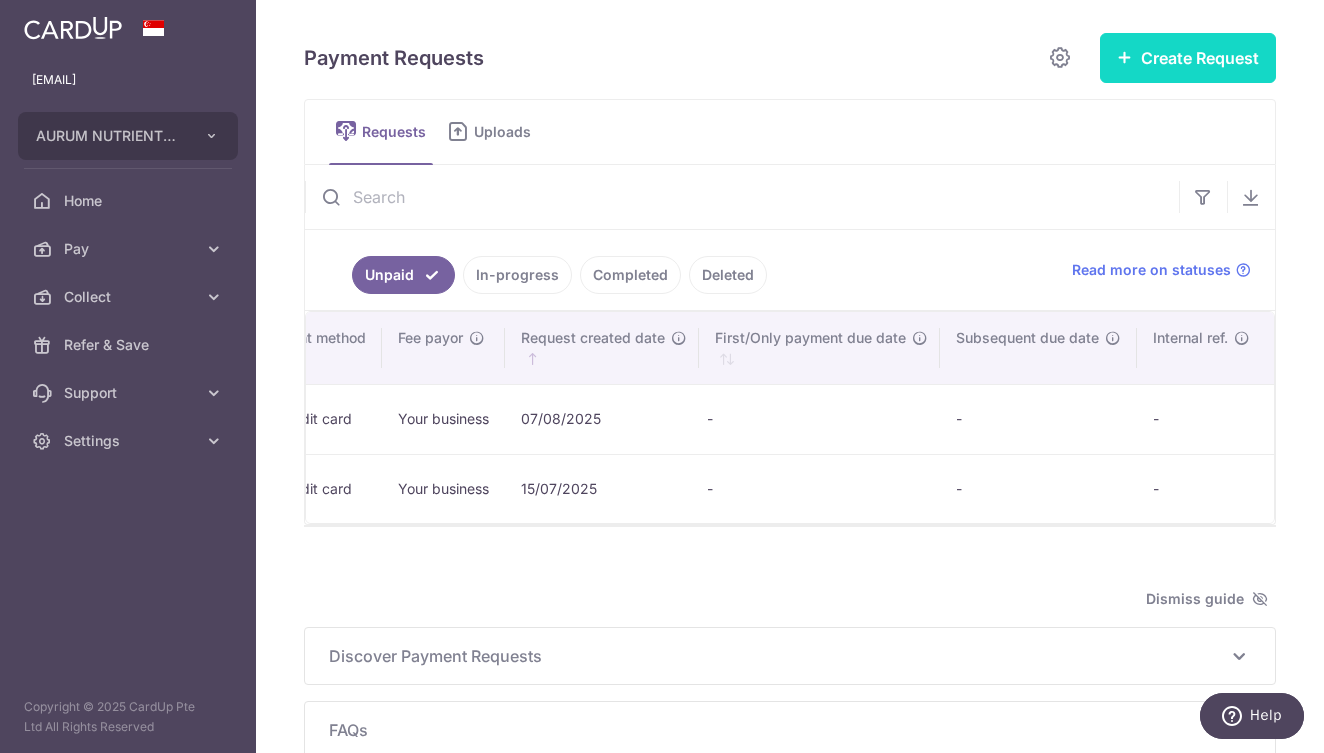 click on "Create Request" at bounding box center (1188, 58) 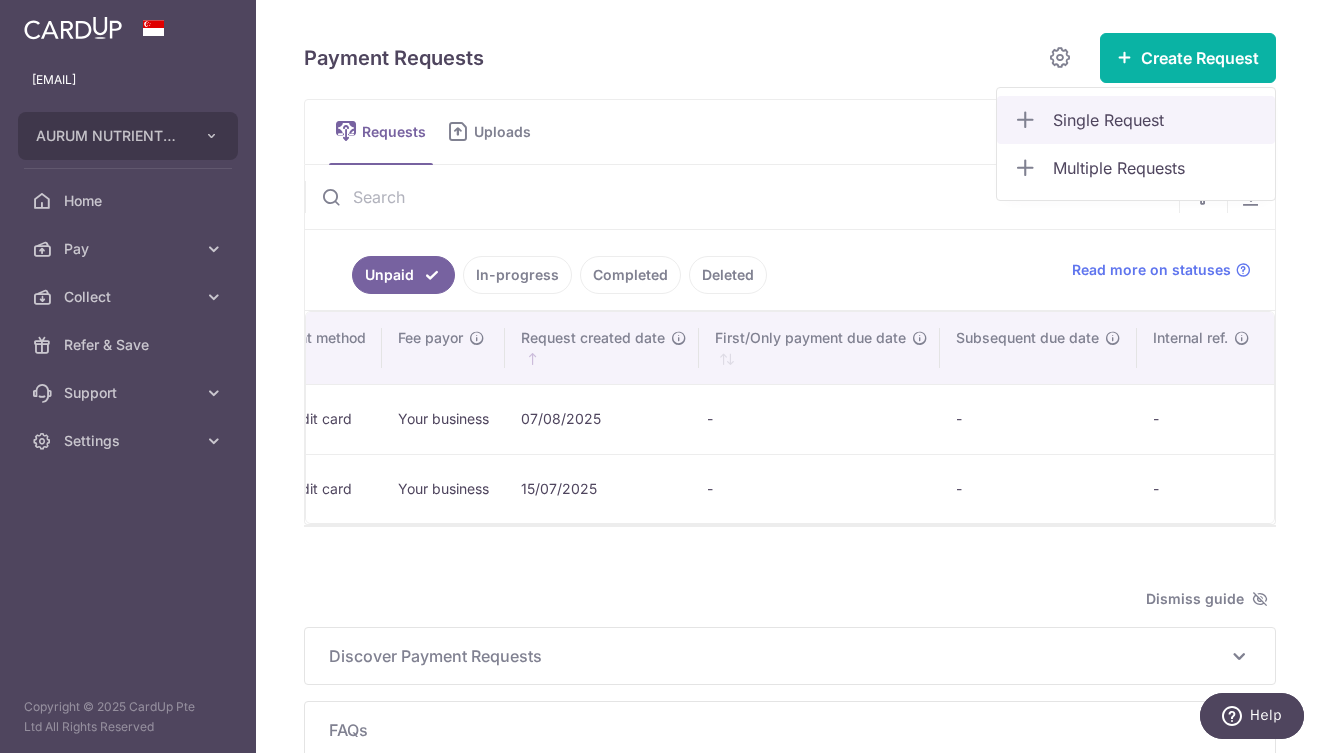 click on "Single Request" at bounding box center [1156, 120] 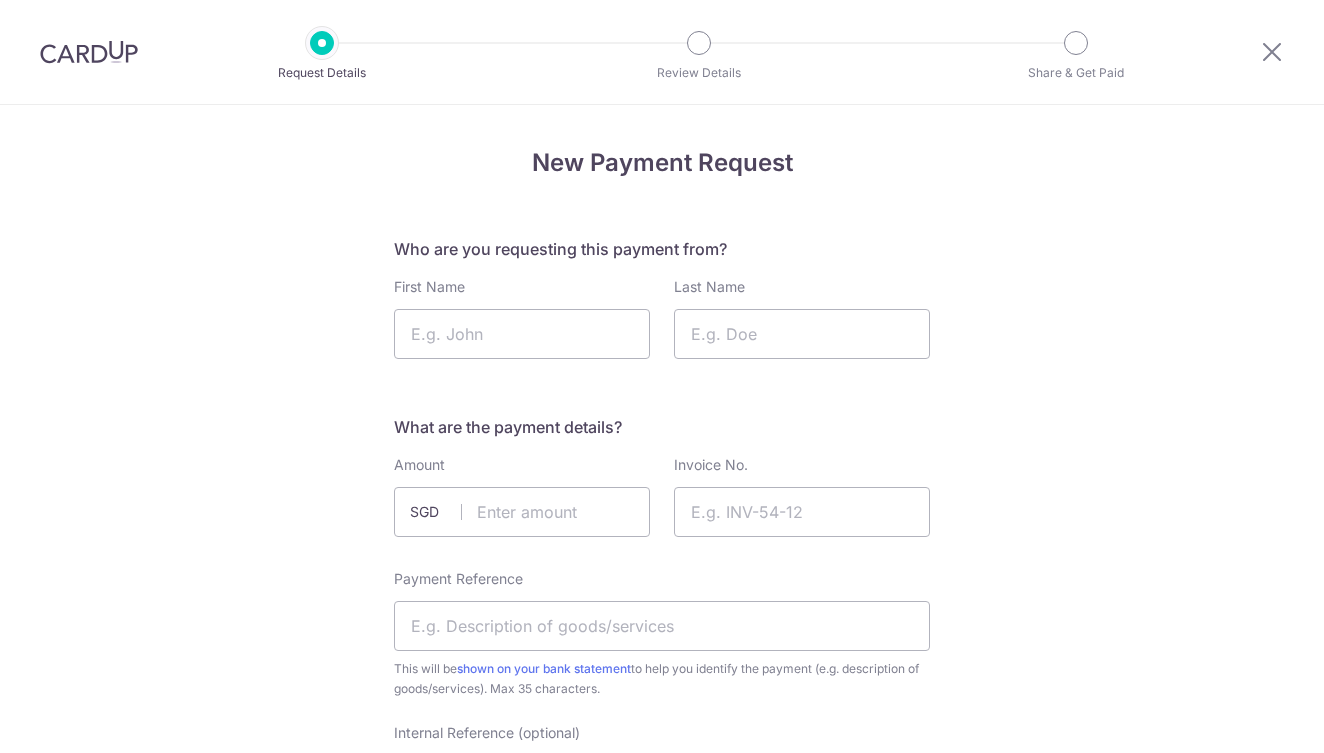 scroll, scrollTop: 0, scrollLeft: 0, axis: both 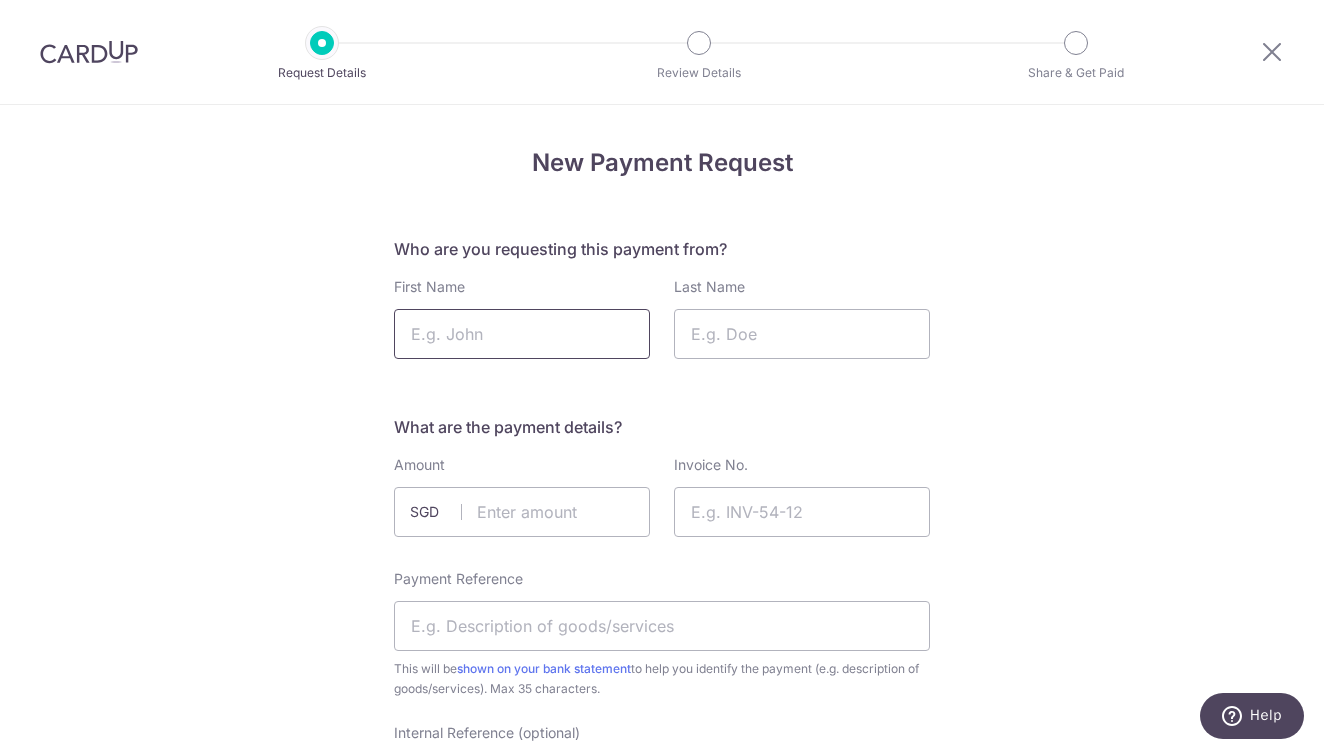 click on "First Name" at bounding box center (522, 334) 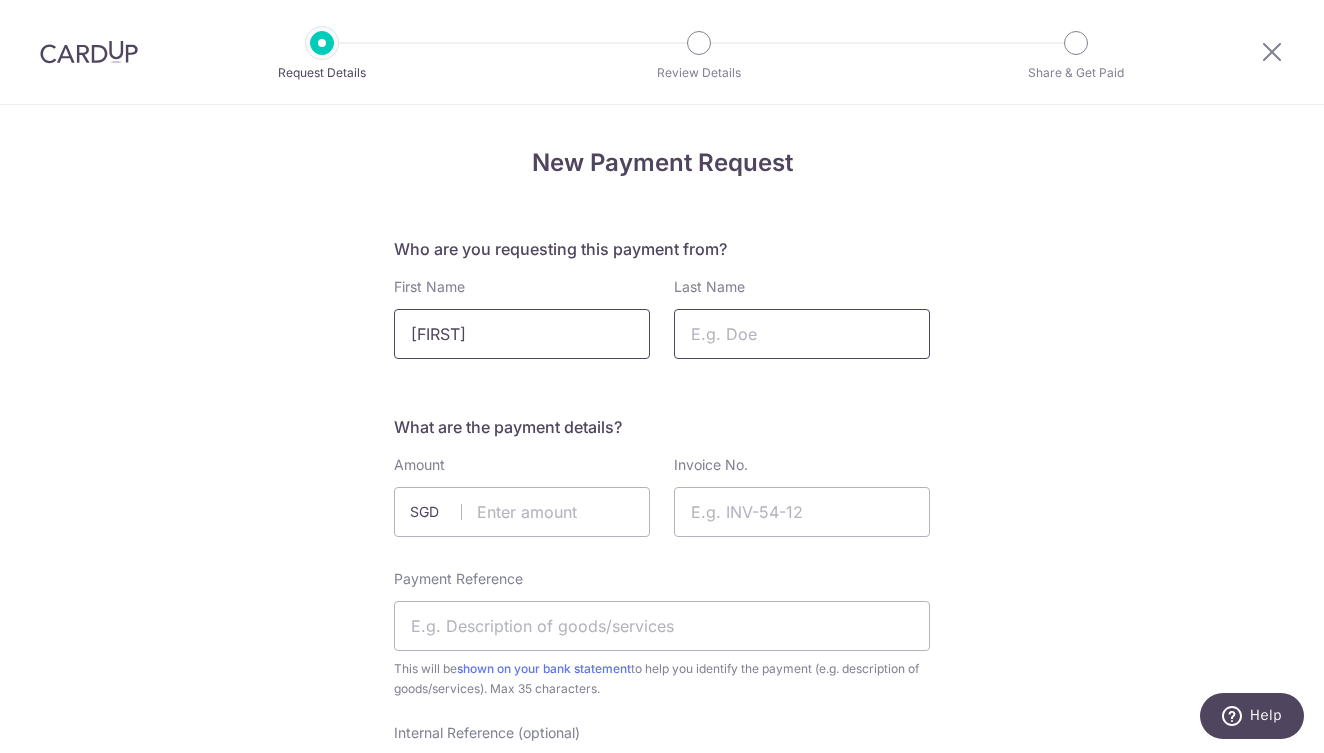 type on "[FIRST]" 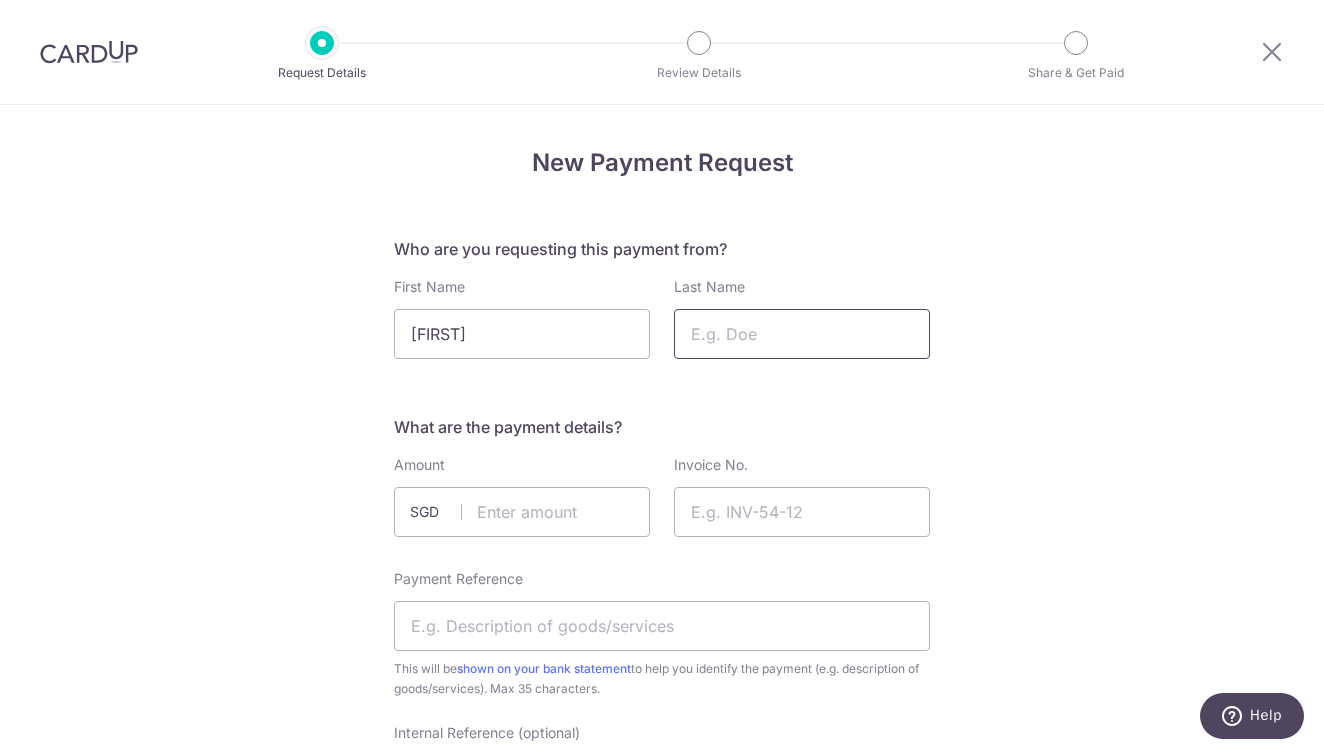 click on "Last Name" at bounding box center [802, 334] 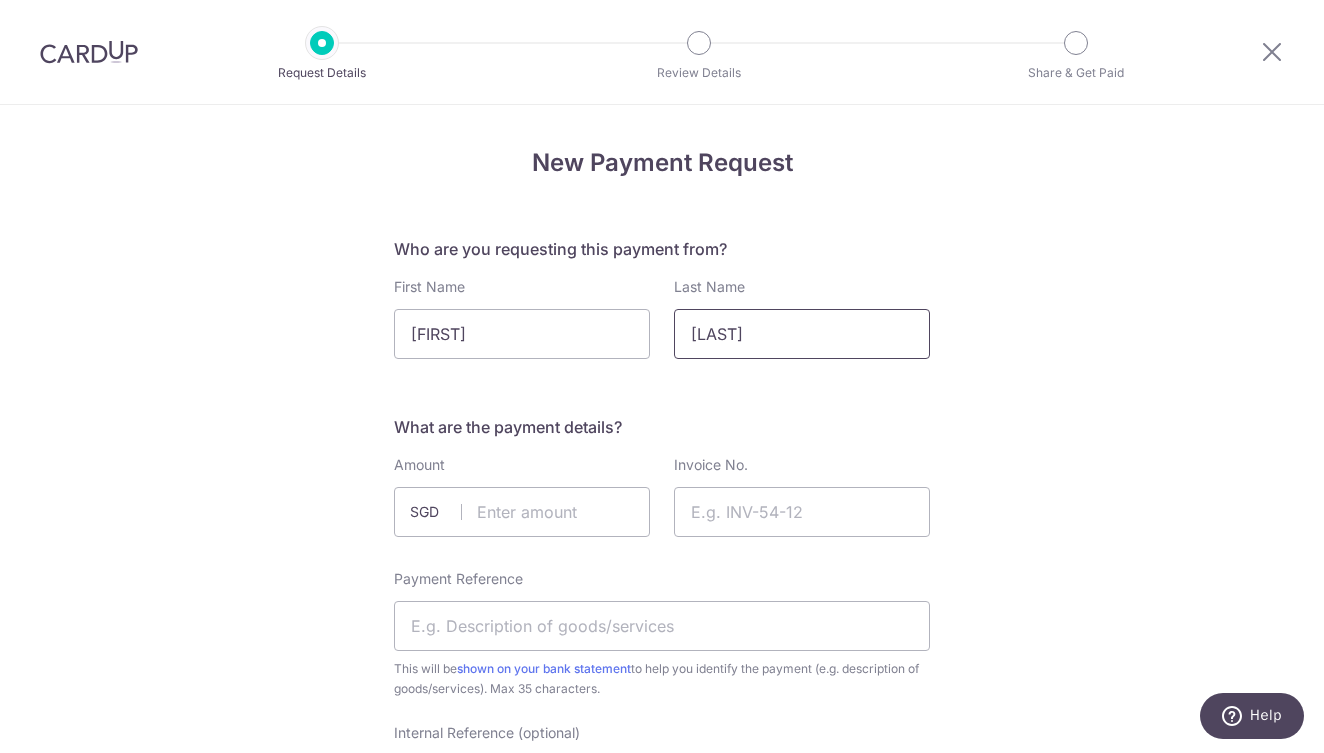 type on "[LAST]" 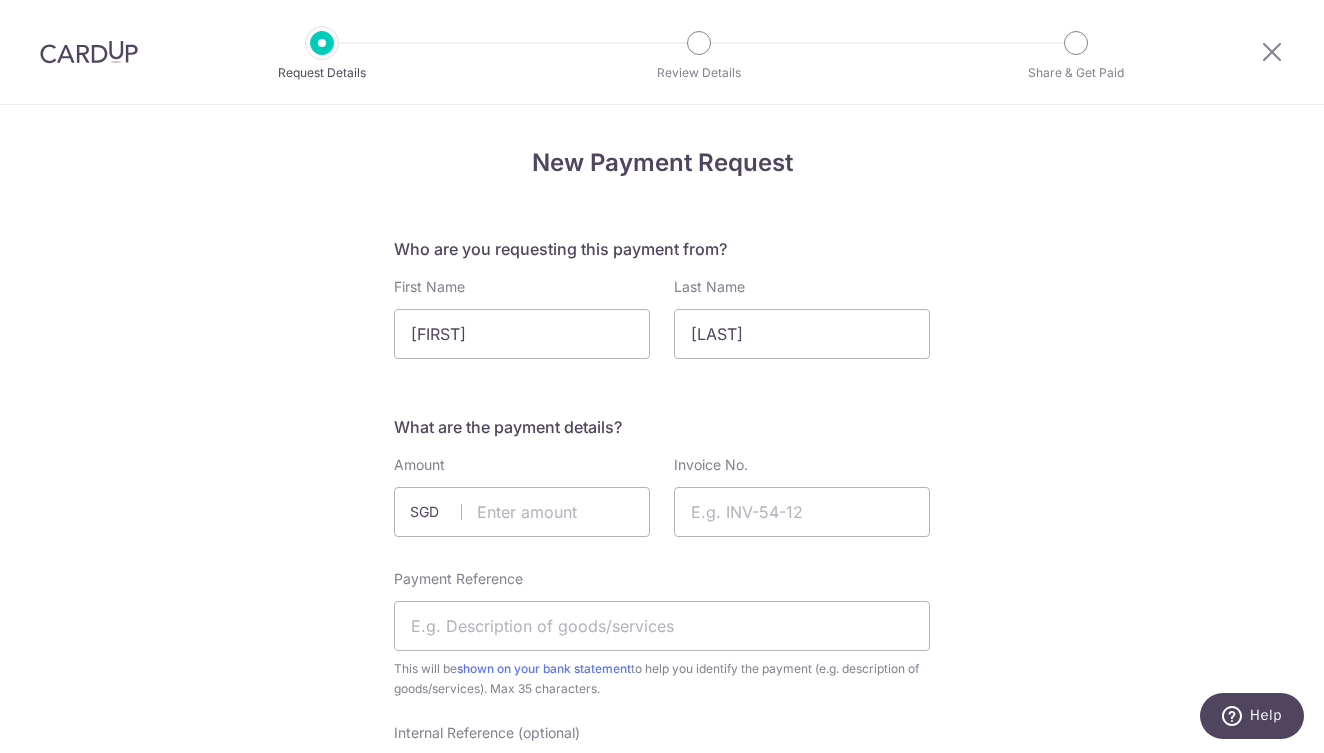 click on "What are the payment details?" at bounding box center (662, 427) 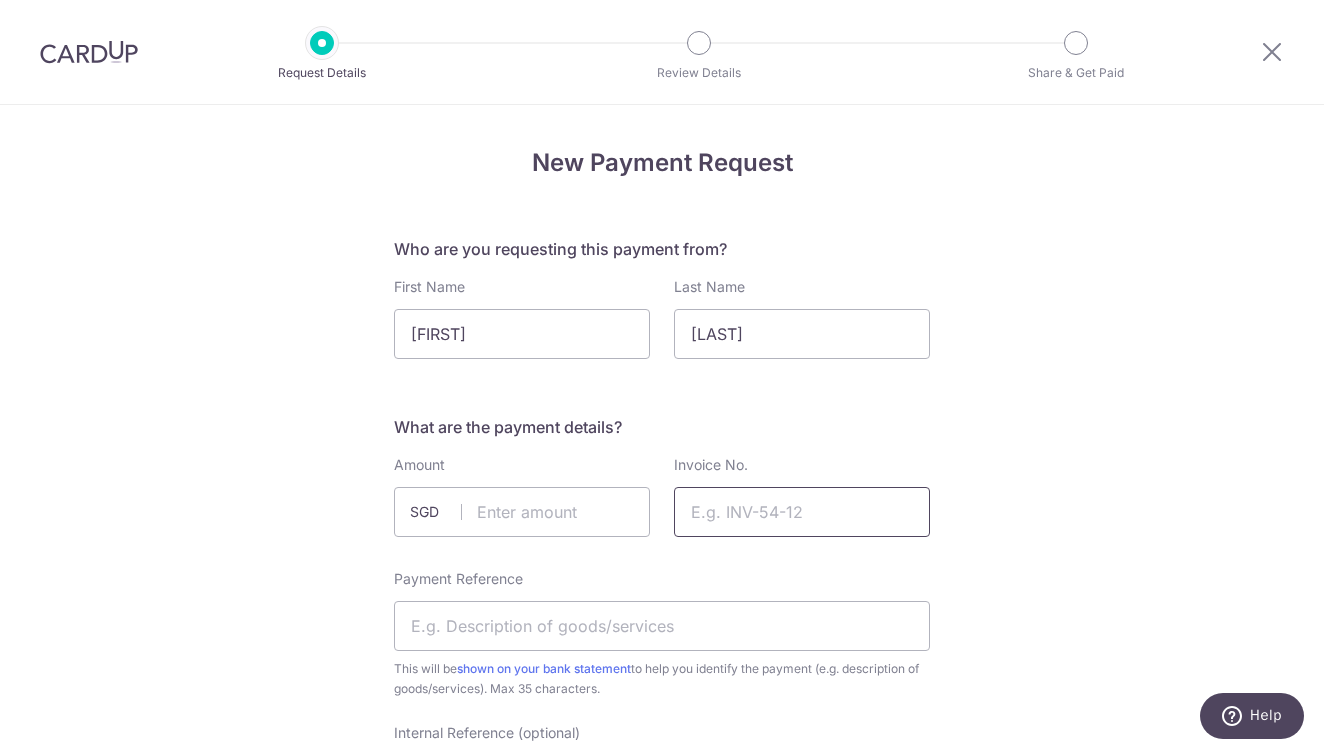 click on "Invoice No." at bounding box center (802, 512) 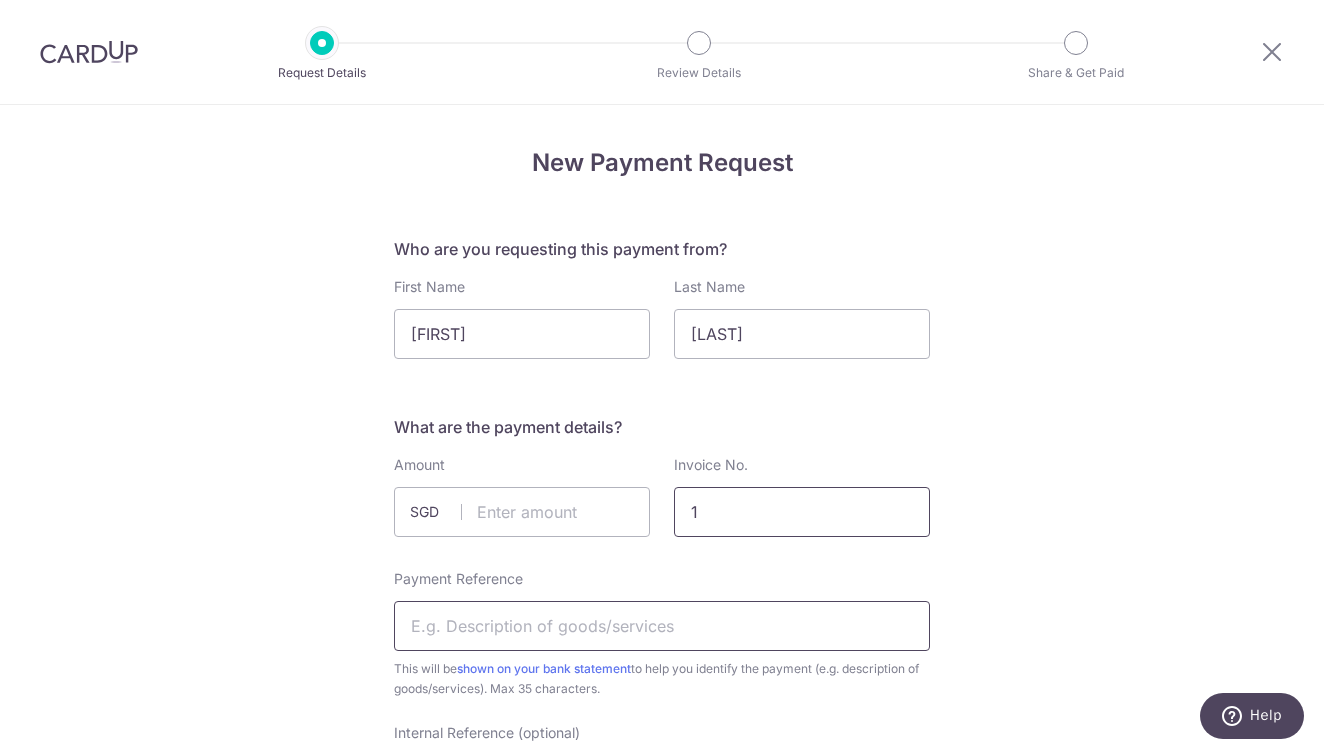type on "1" 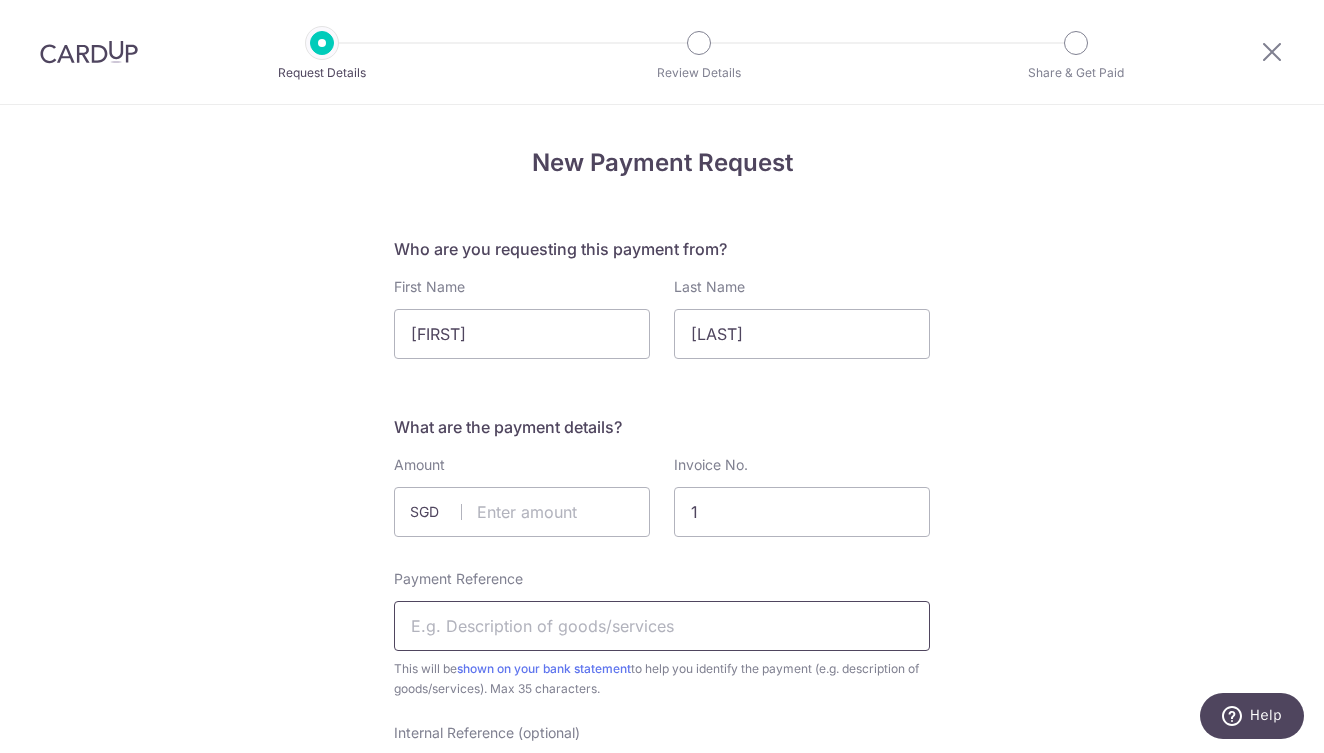 click on "Payment Reference" at bounding box center (662, 626) 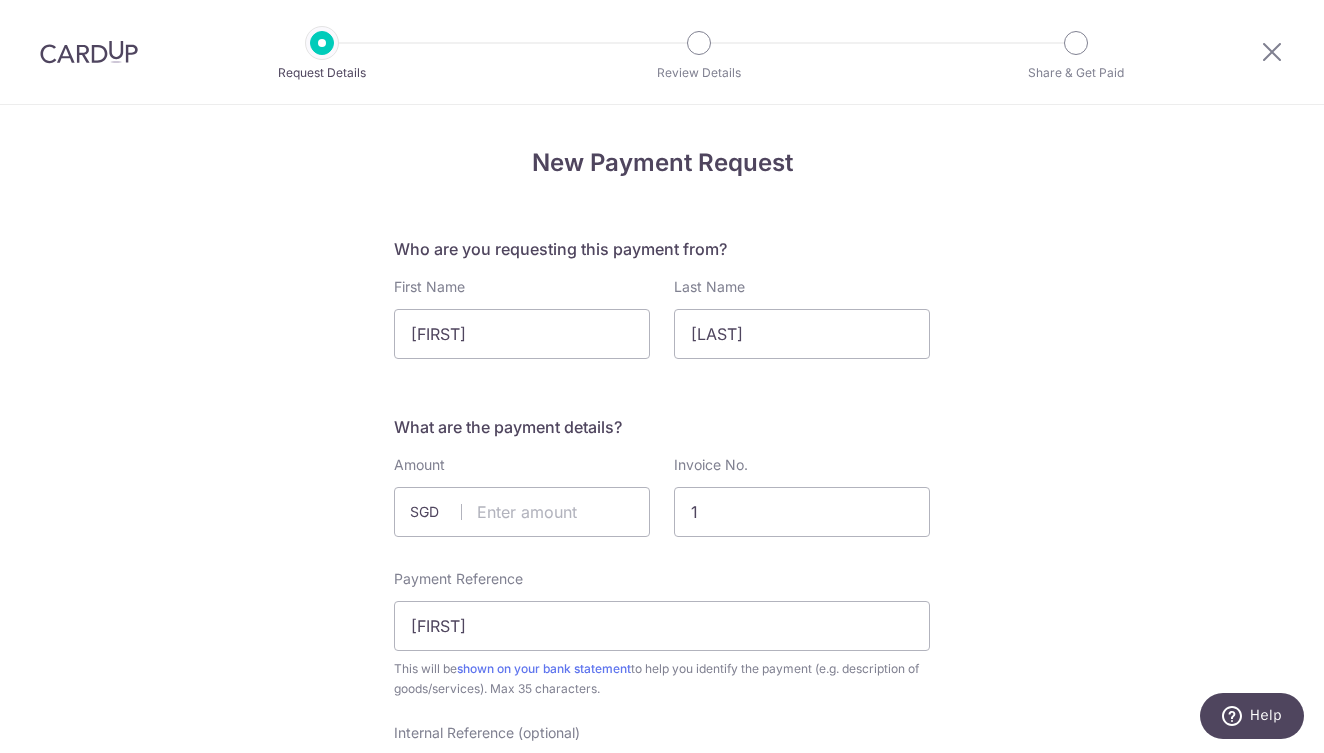 drag, startPoint x: 605, startPoint y: 630, endPoint x: 1169, endPoint y: 531, distance: 572.6229 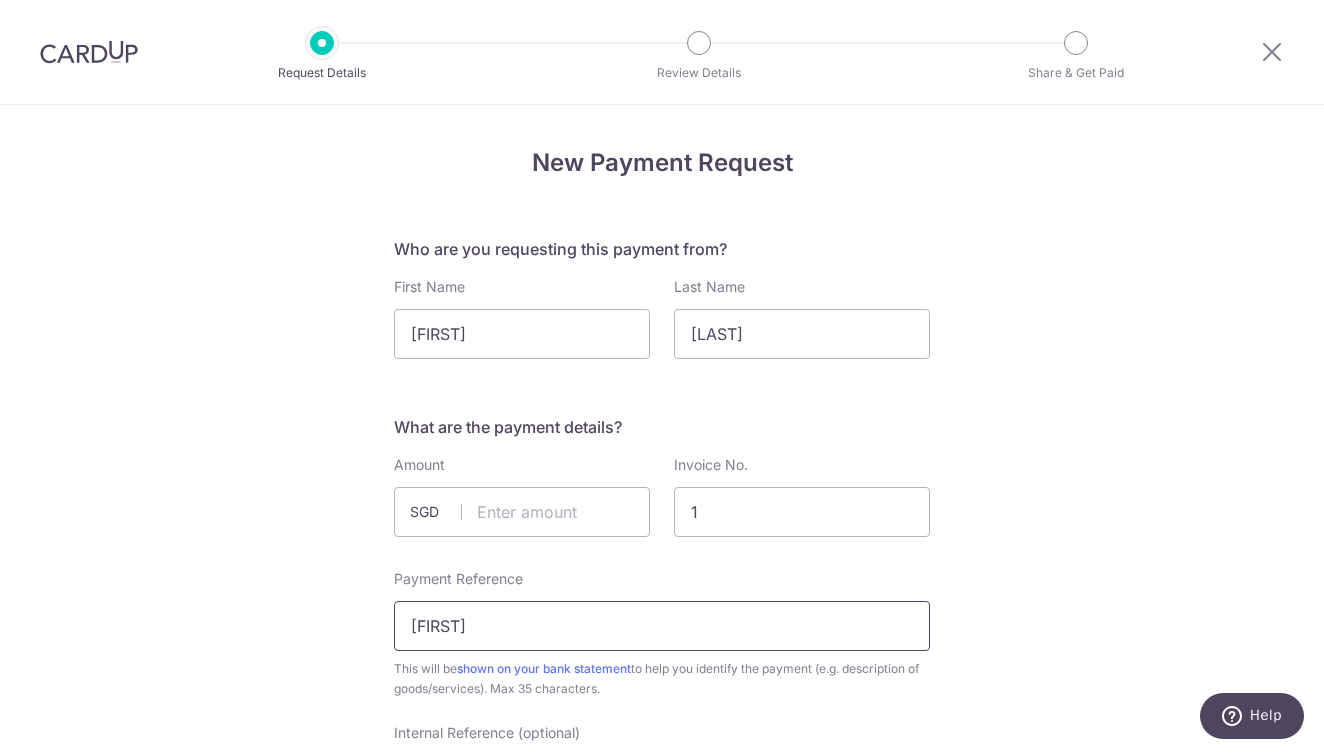 click on "Manuela" at bounding box center (662, 626) 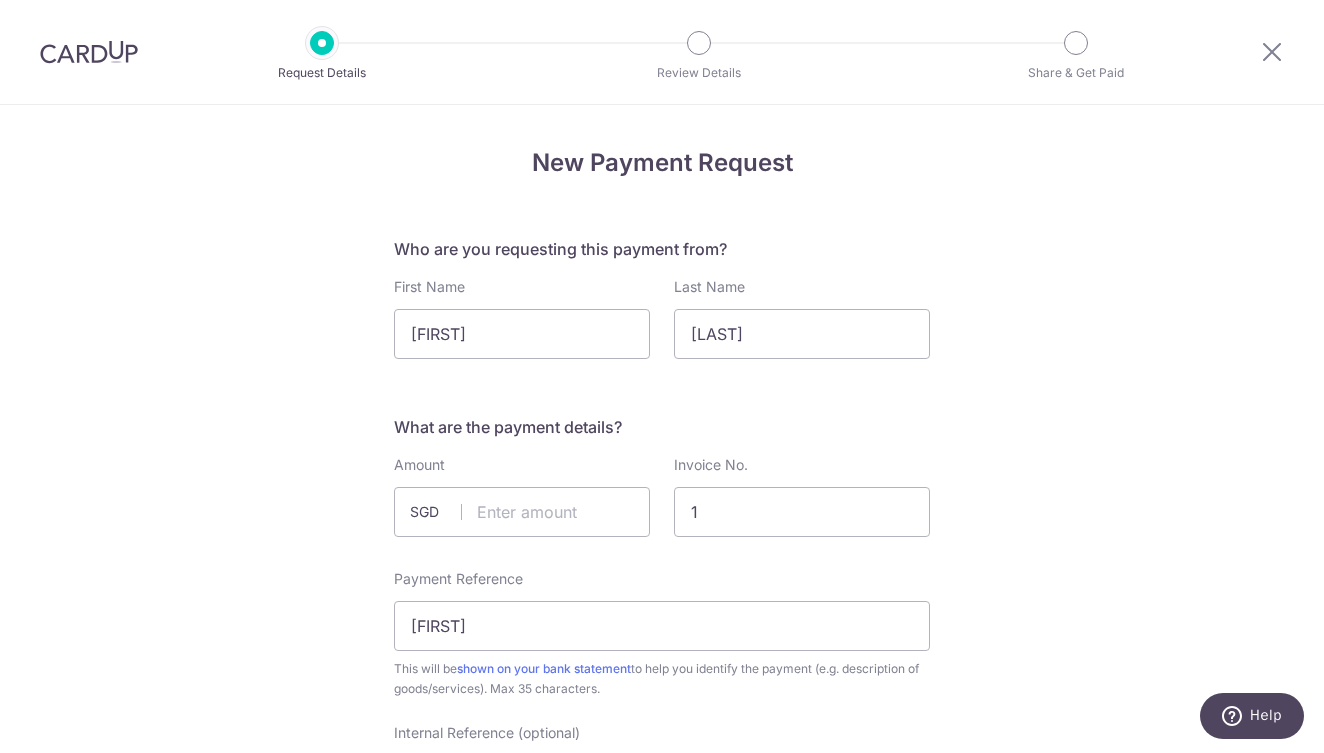 click on "New Payment Request
Who are you requesting this payment from?
First Name
Manjula
Last Name
Surender
What are the payment details?
Amount
SGD
Invoice No.
1
Payment Reference
Manjula
This will be  shown on your bank statement
1" at bounding box center (662, 1105) 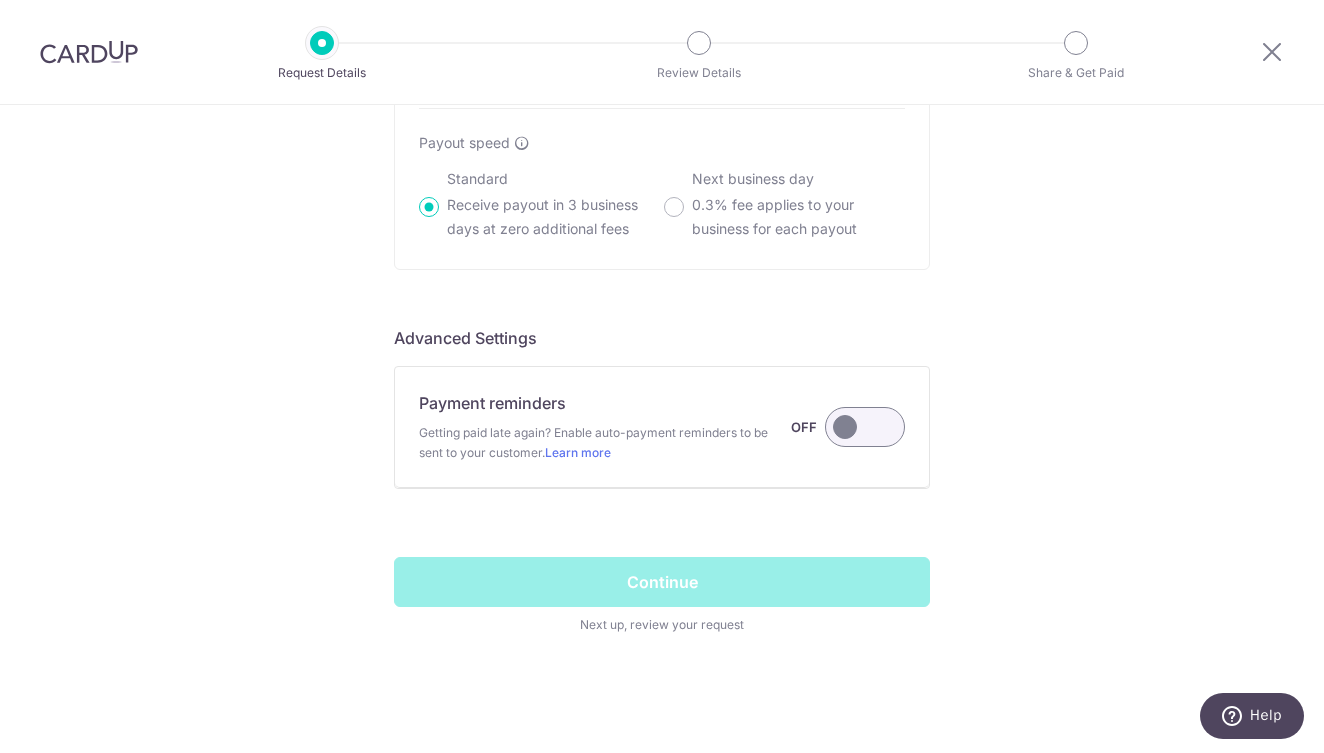 scroll, scrollTop: 1353, scrollLeft: 0, axis: vertical 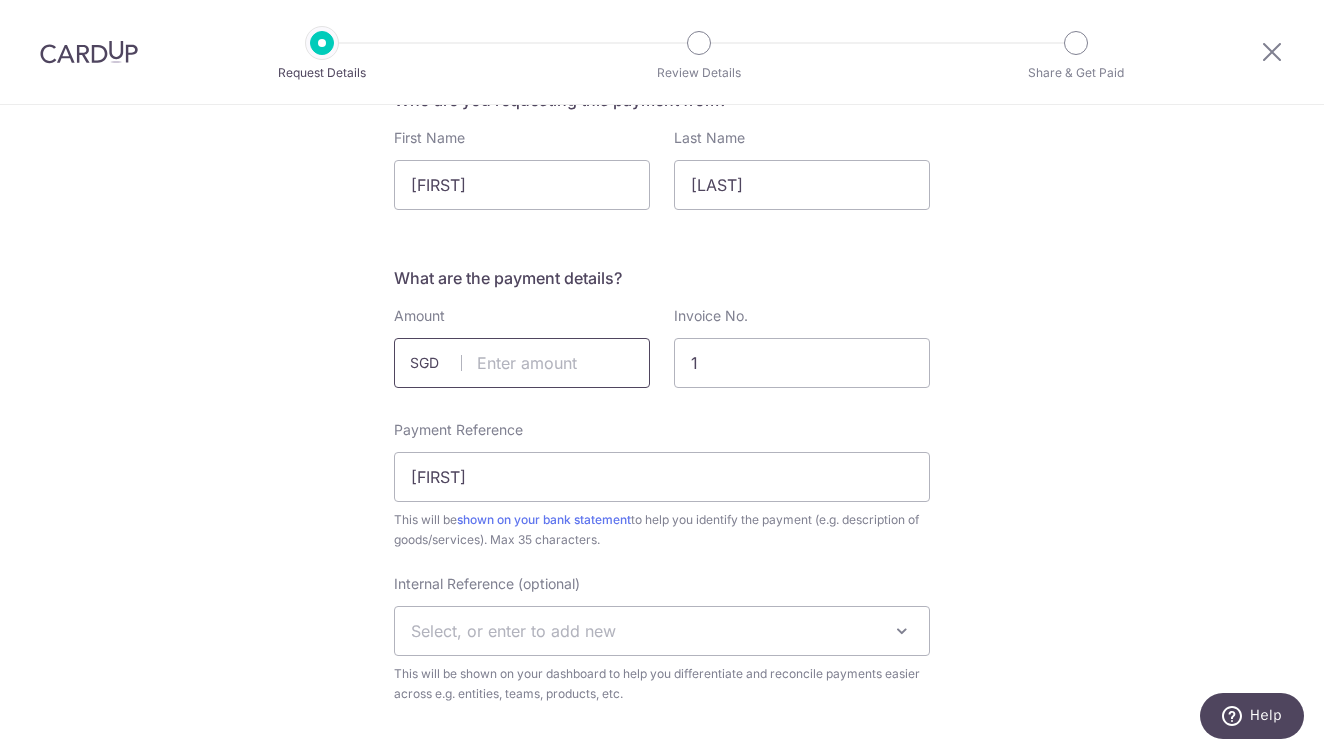 click at bounding box center [522, 363] 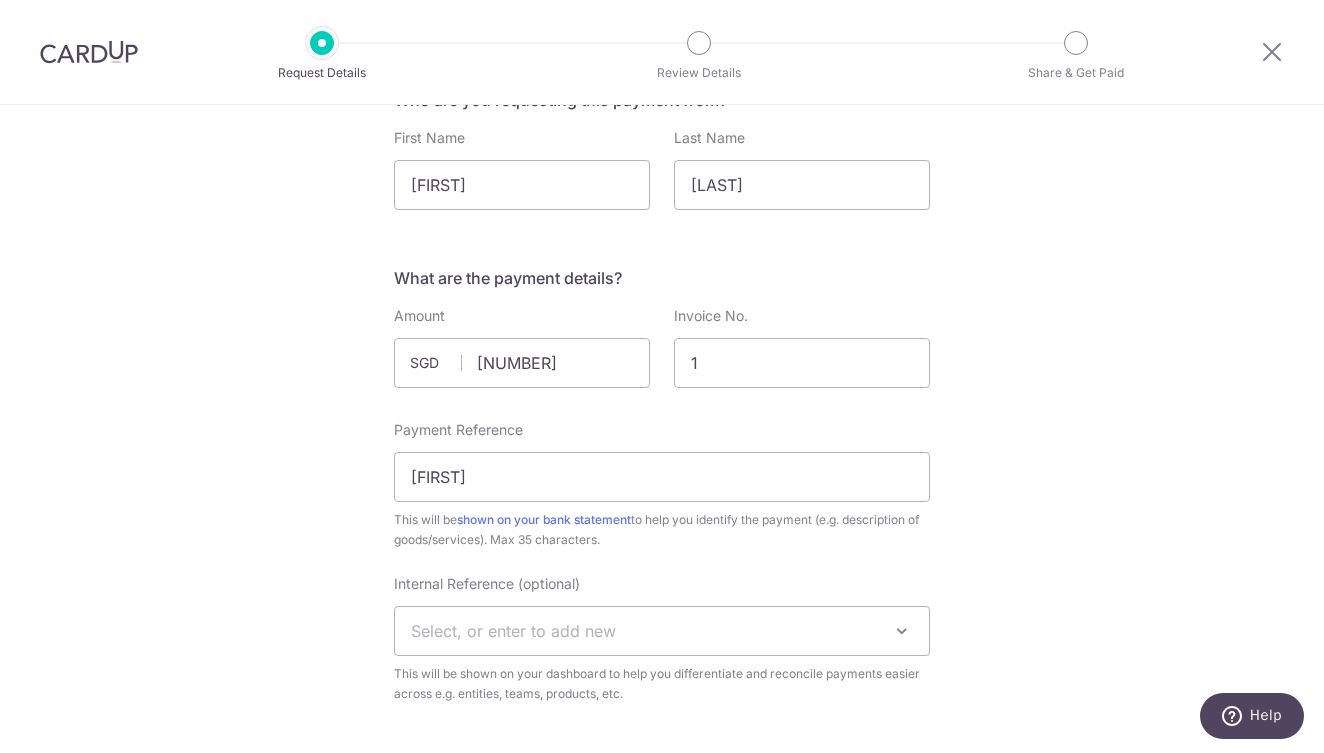 type on "1559.50" 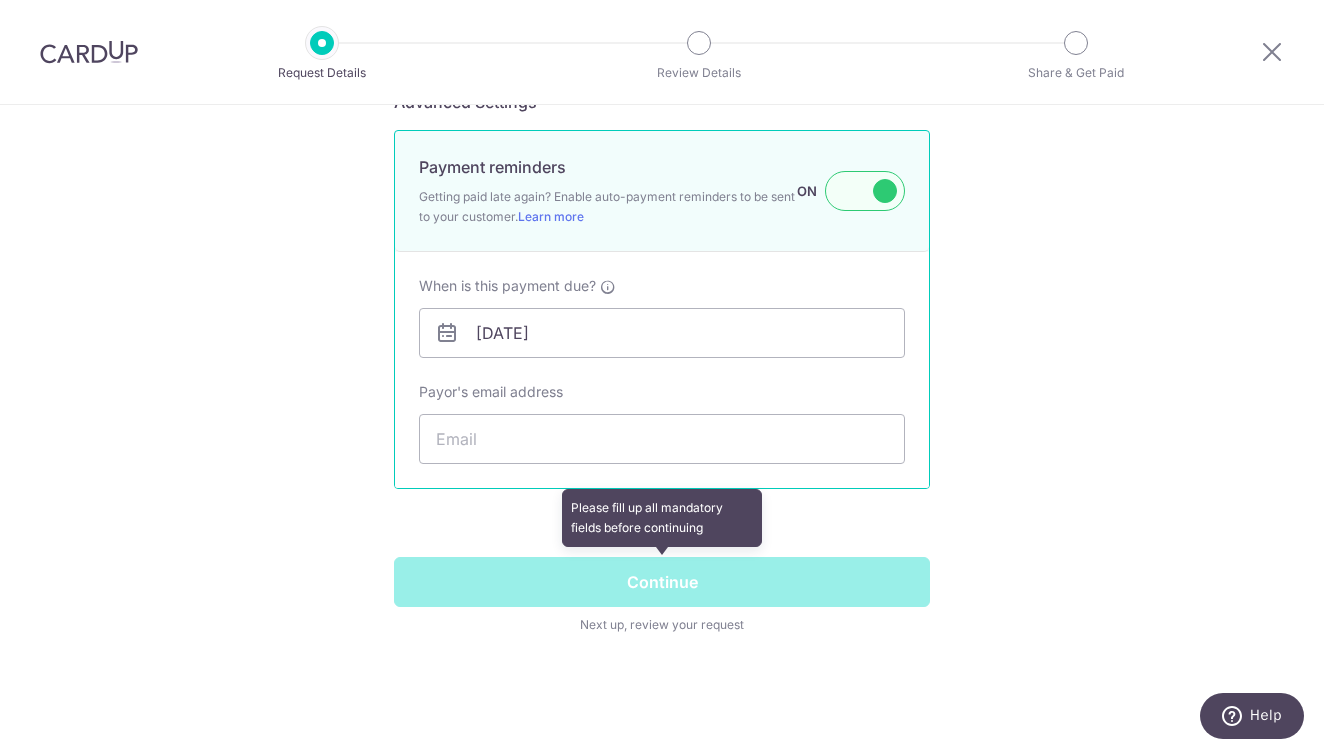scroll, scrollTop: 1589, scrollLeft: 0, axis: vertical 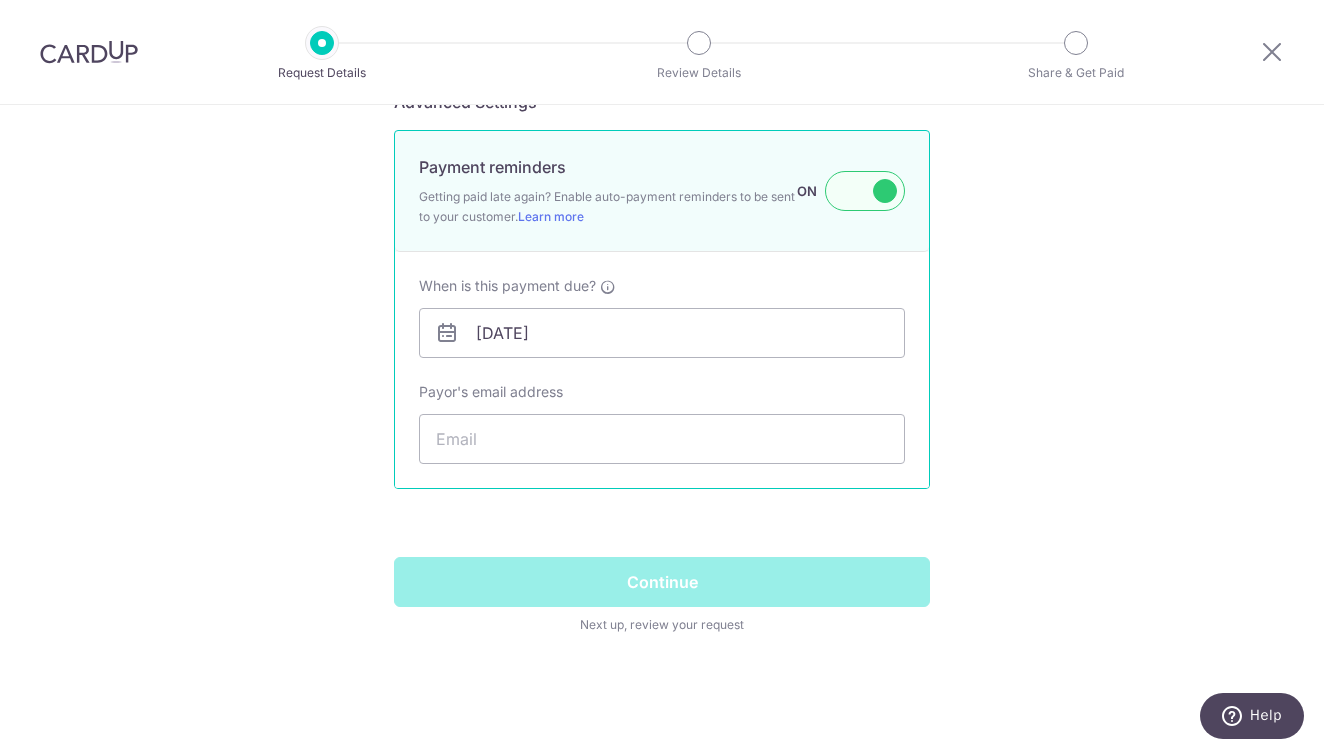 click at bounding box center (865, 191) 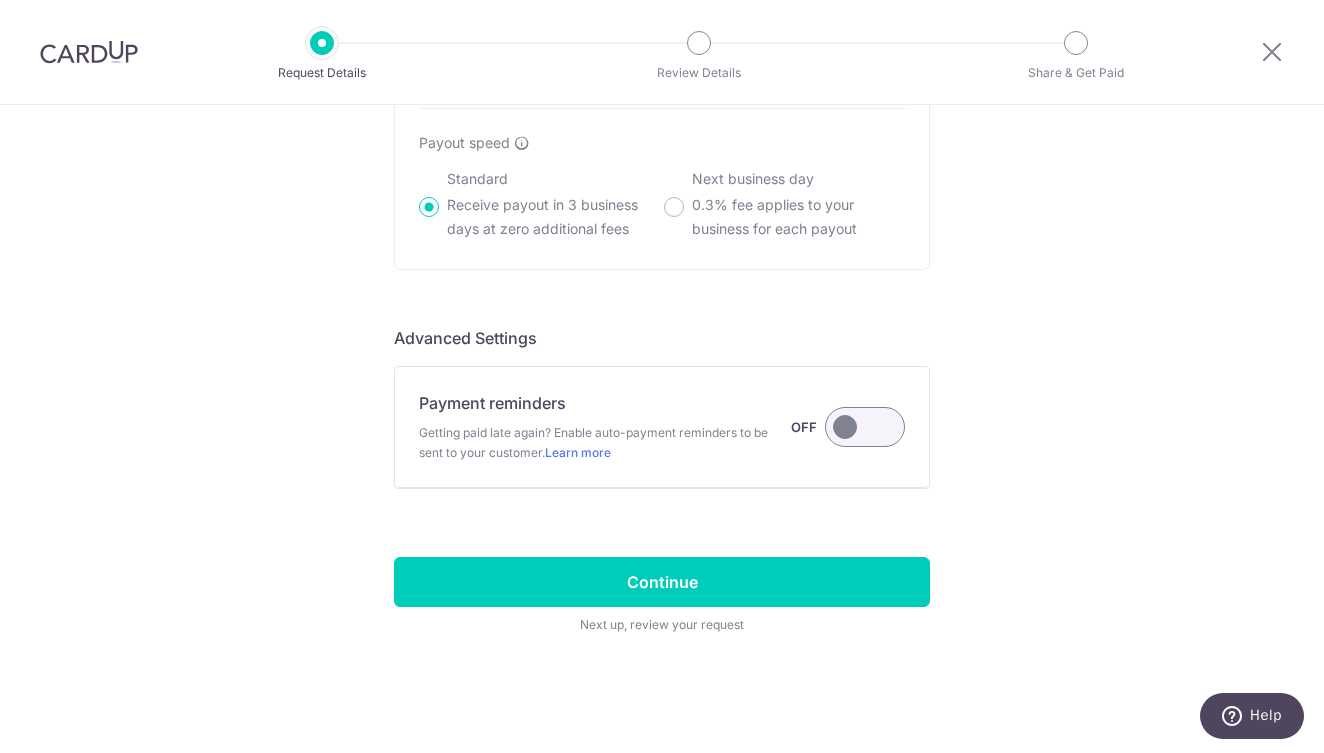 scroll, scrollTop: 1353, scrollLeft: 0, axis: vertical 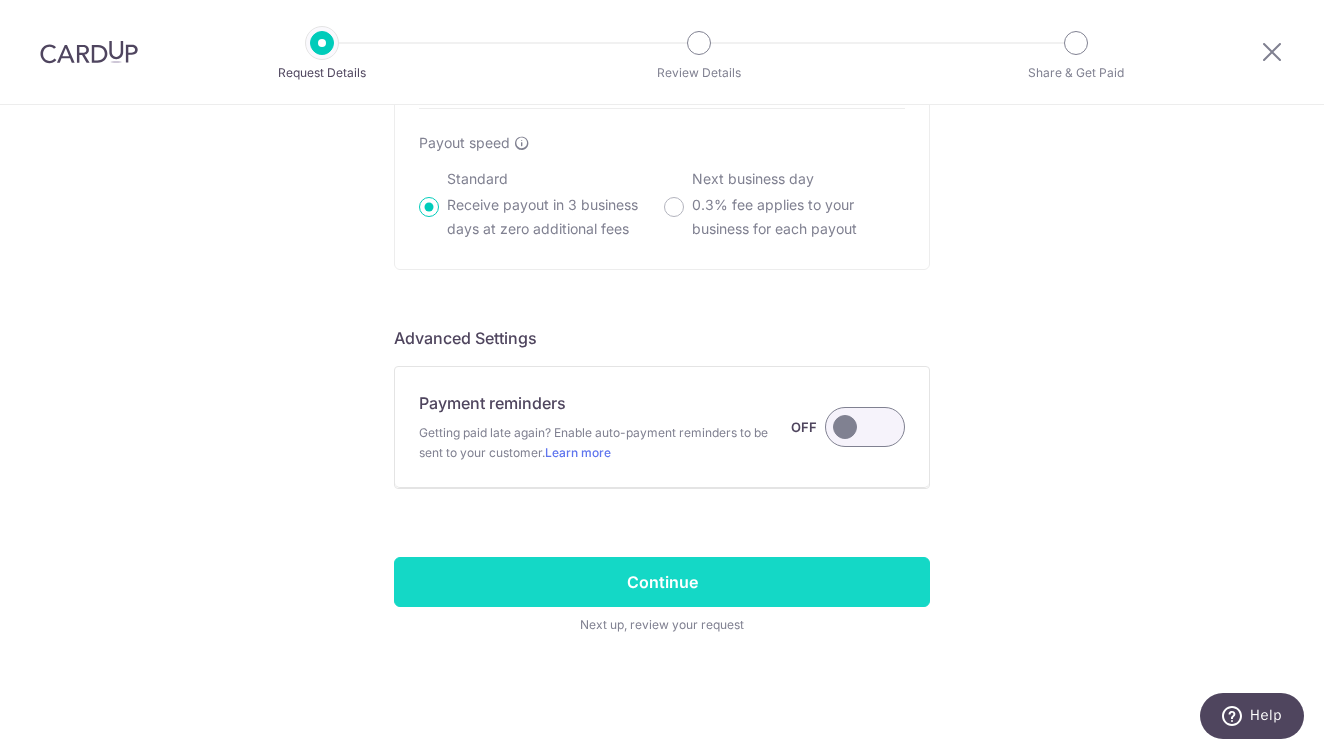 click on "Continue" at bounding box center [662, 582] 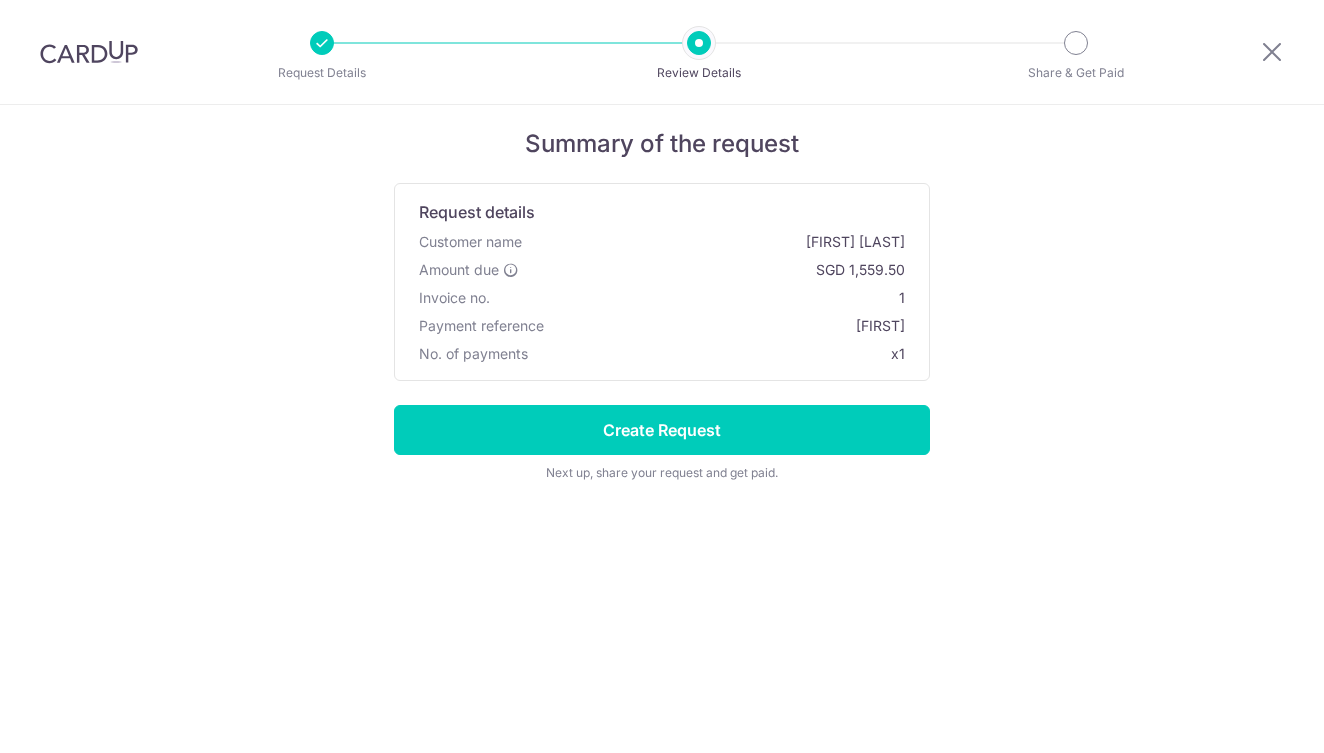 scroll, scrollTop: 0, scrollLeft: 0, axis: both 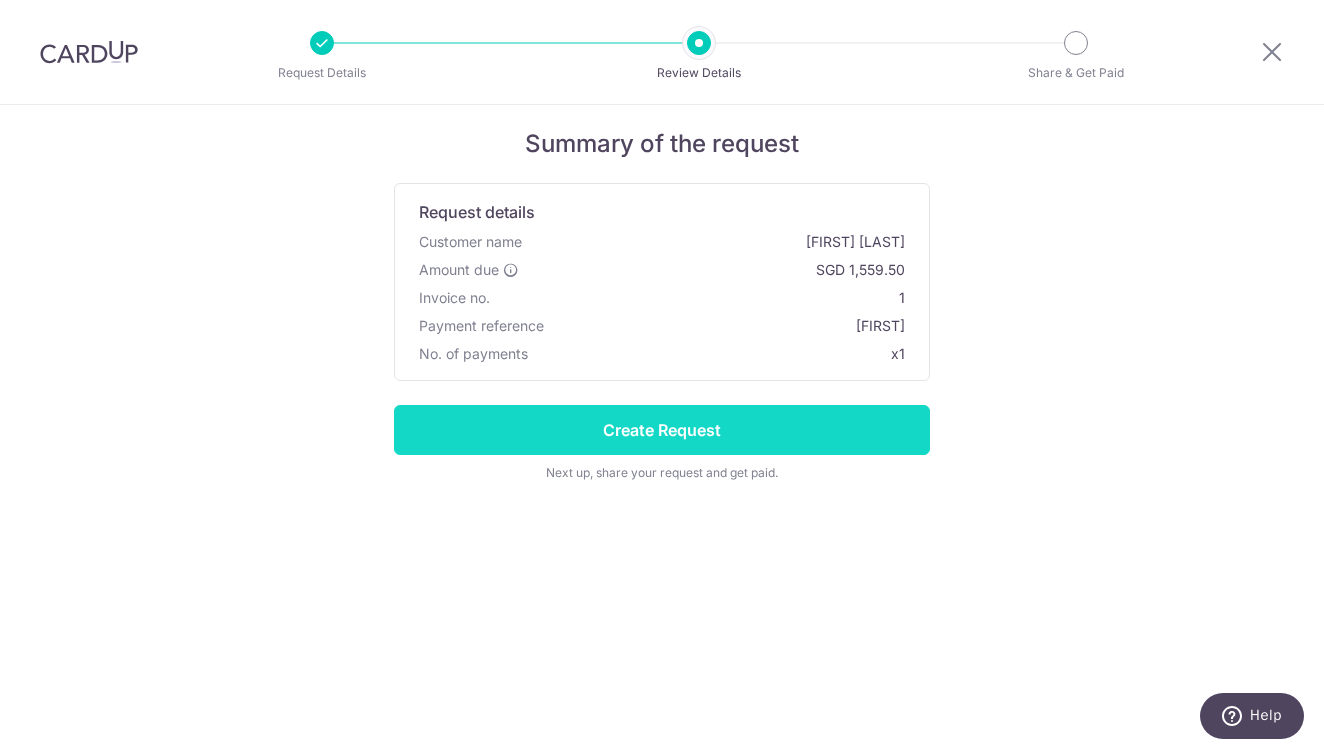 click on "Create Request" at bounding box center (662, 430) 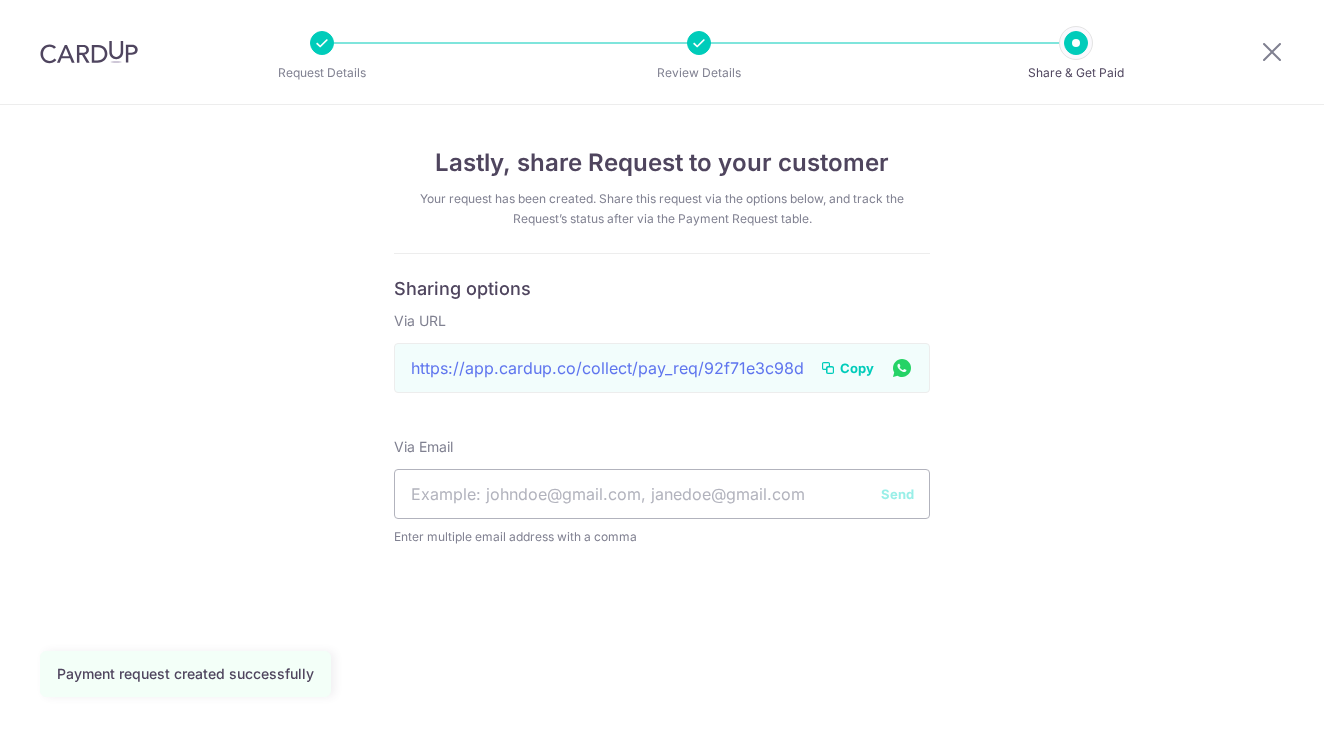 scroll, scrollTop: 0, scrollLeft: 0, axis: both 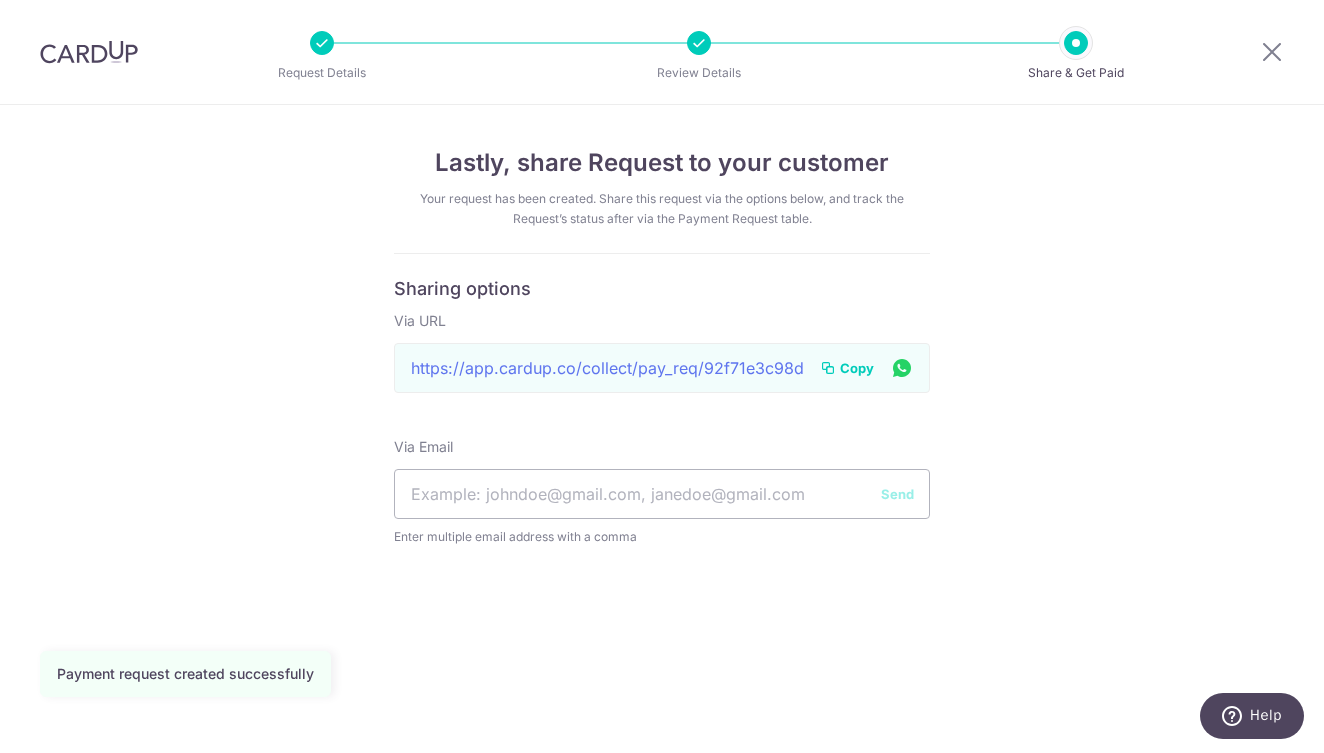 click on "Copy" at bounding box center [857, 368] 